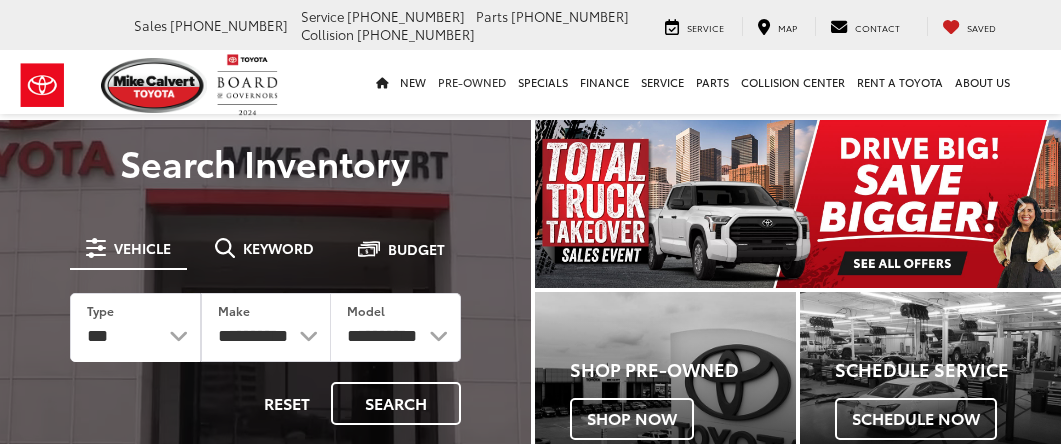 scroll, scrollTop: 0, scrollLeft: 0, axis: both 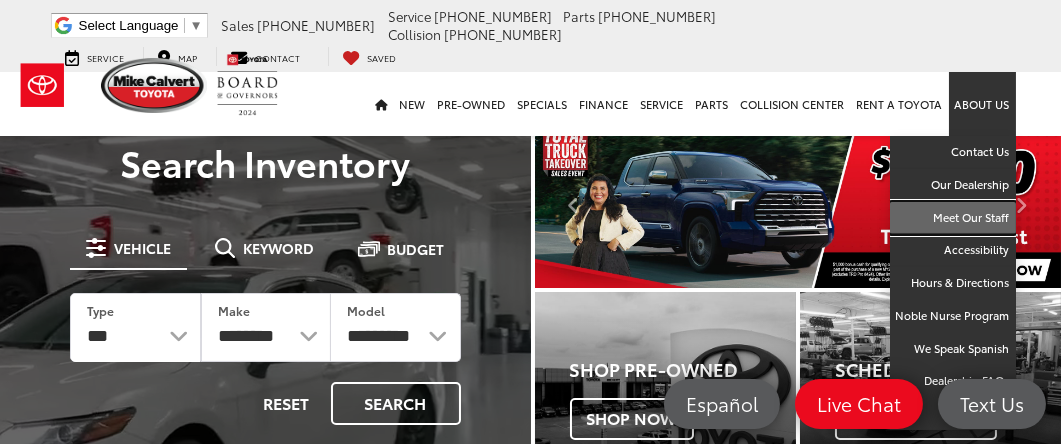 click on "Meet Our Staff" at bounding box center (953, 218) 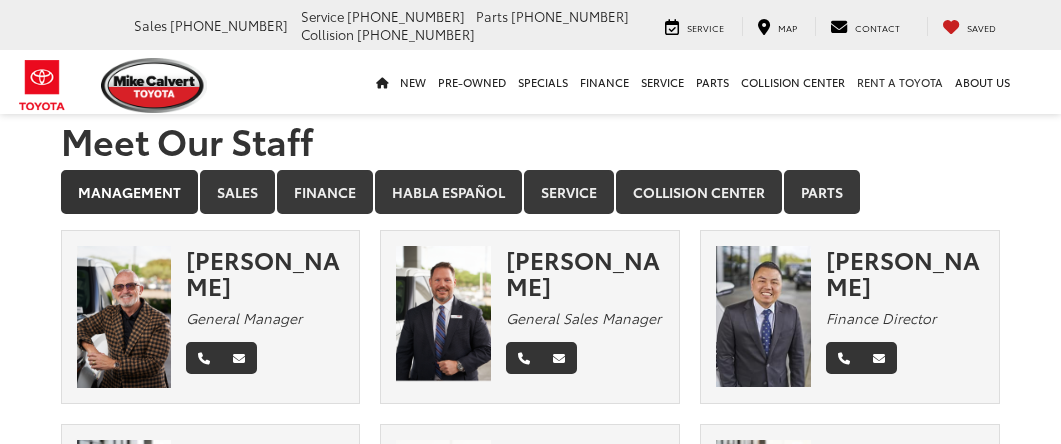 scroll, scrollTop: 0, scrollLeft: 0, axis: both 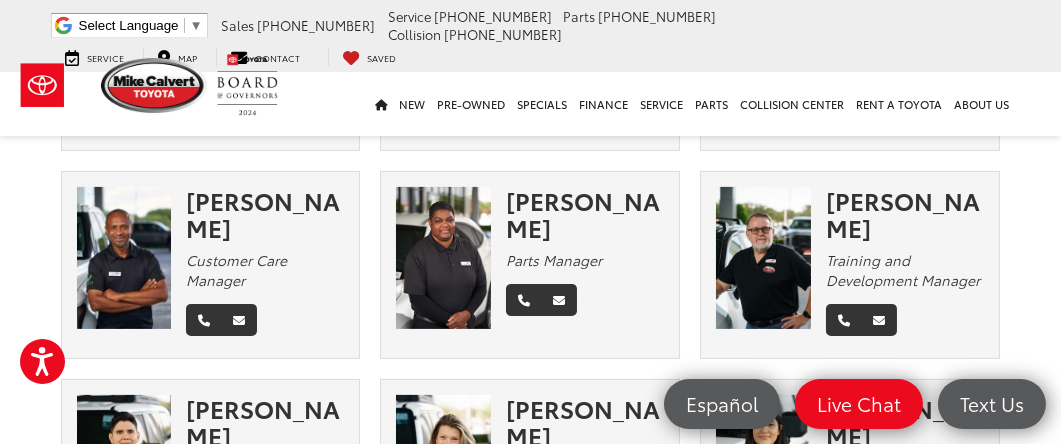 drag, startPoint x: 1075, startPoint y: 294, endPoint x: 1066, endPoint y: 336, distance: 42.953465 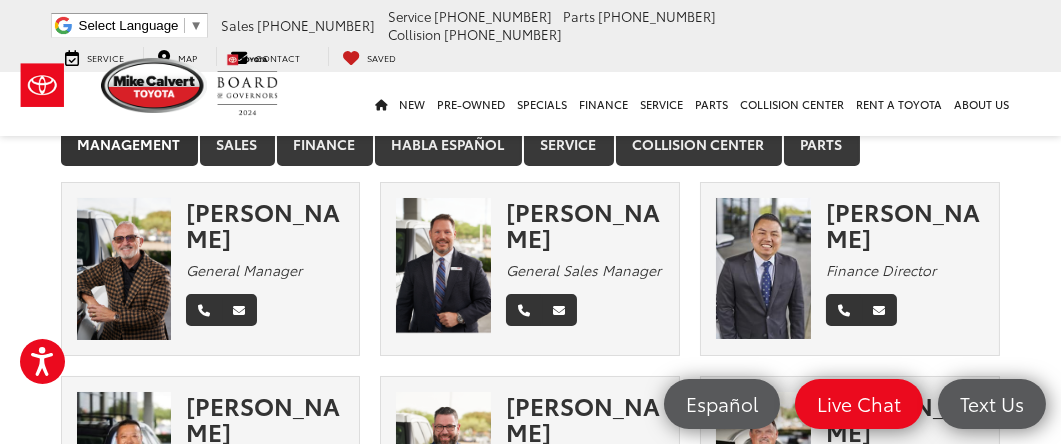 scroll, scrollTop: 57, scrollLeft: 0, axis: vertical 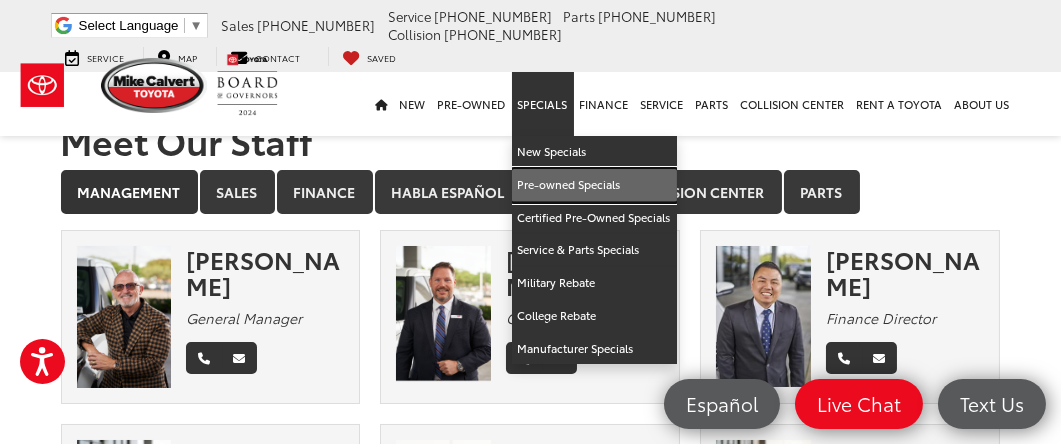 click on "Pre-owned Specials" at bounding box center [594, 185] 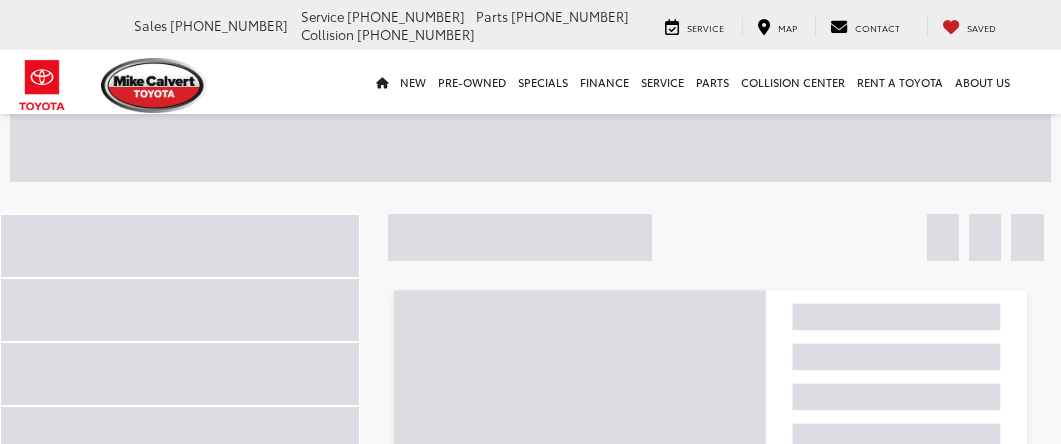 scroll, scrollTop: 0, scrollLeft: 0, axis: both 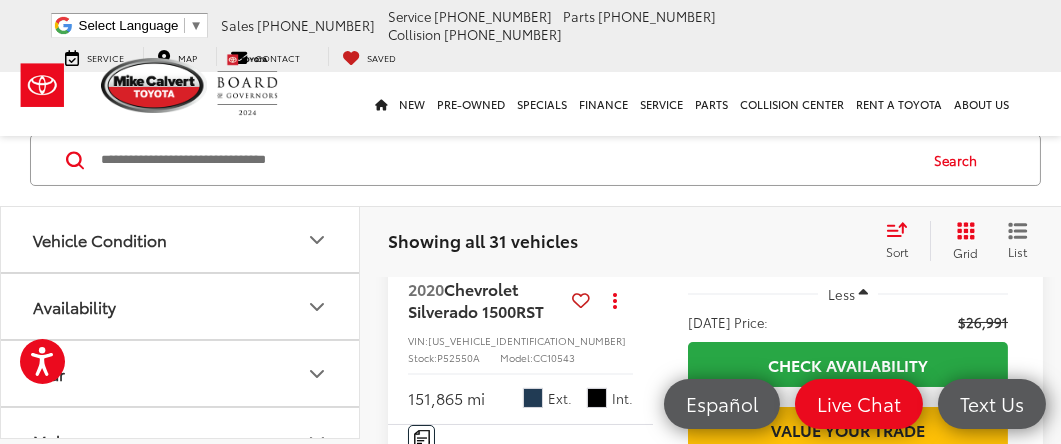 drag, startPoint x: 1070, startPoint y: 28, endPoint x: 1070, endPoint y: 47, distance: 19 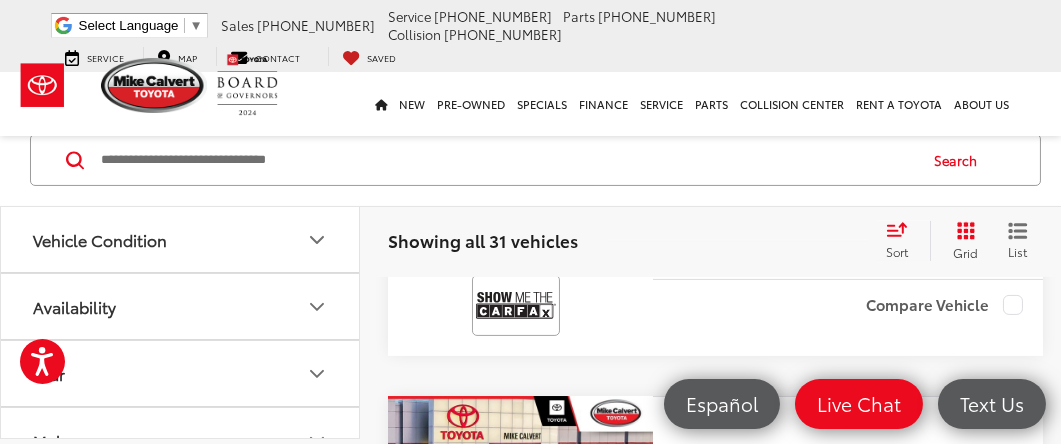 scroll, scrollTop: 1103, scrollLeft: 0, axis: vertical 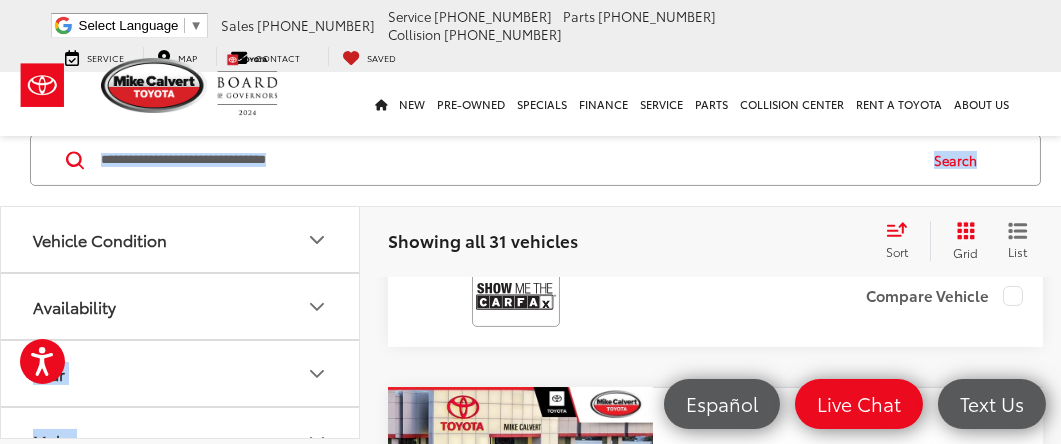 drag, startPoint x: 360, startPoint y: 243, endPoint x: 356, endPoint y: 291, distance: 48.166378 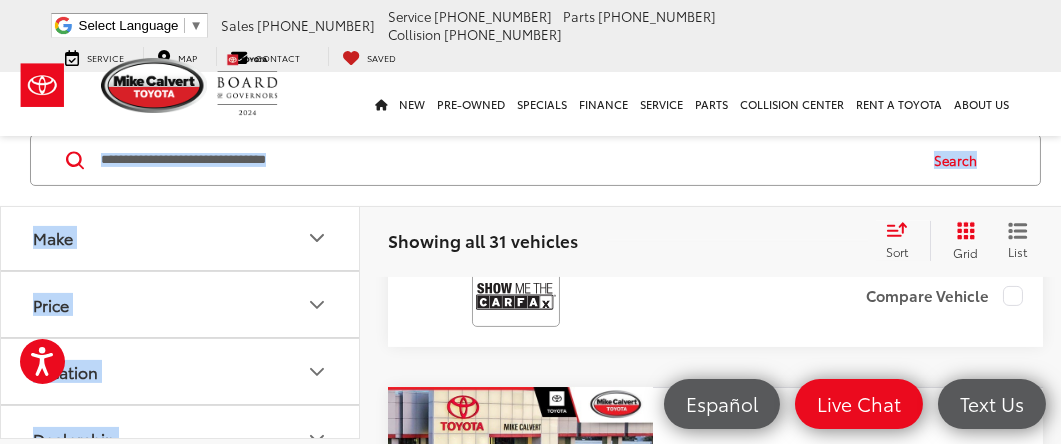 click on "Make" at bounding box center [181, 237] 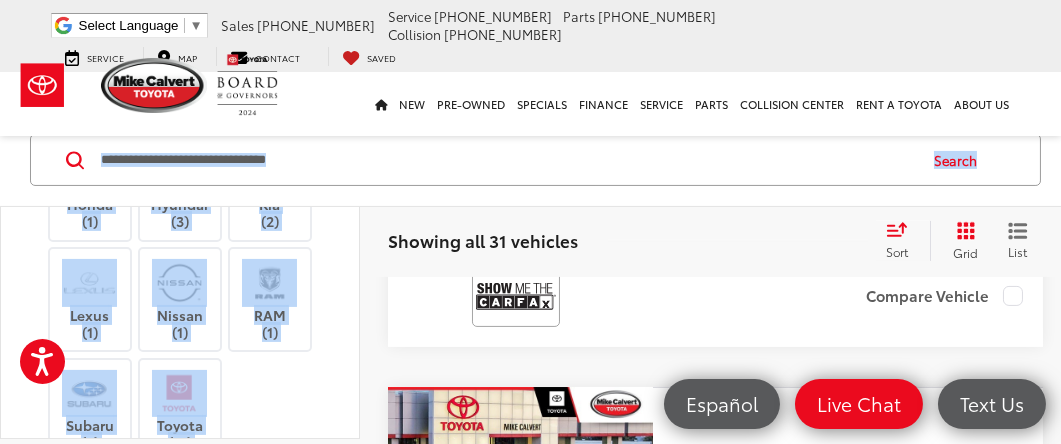scroll, scrollTop: 495, scrollLeft: 0, axis: vertical 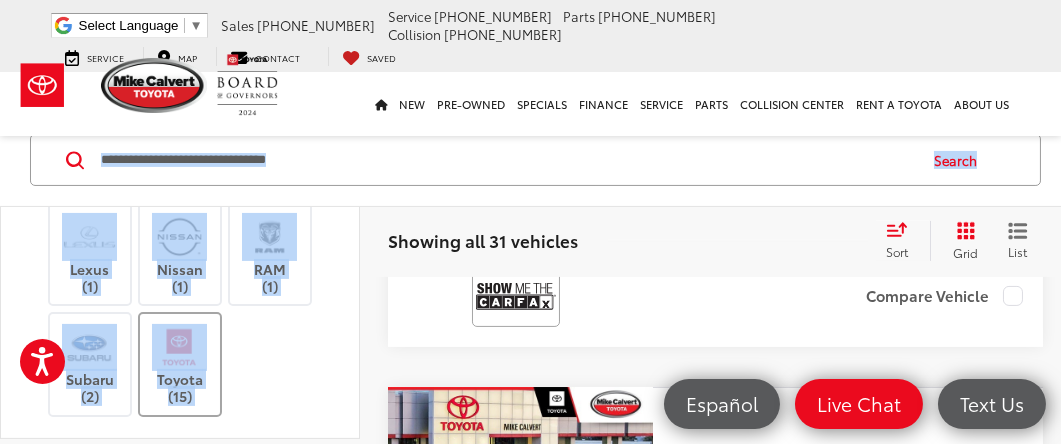 click at bounding box center [179, 347] 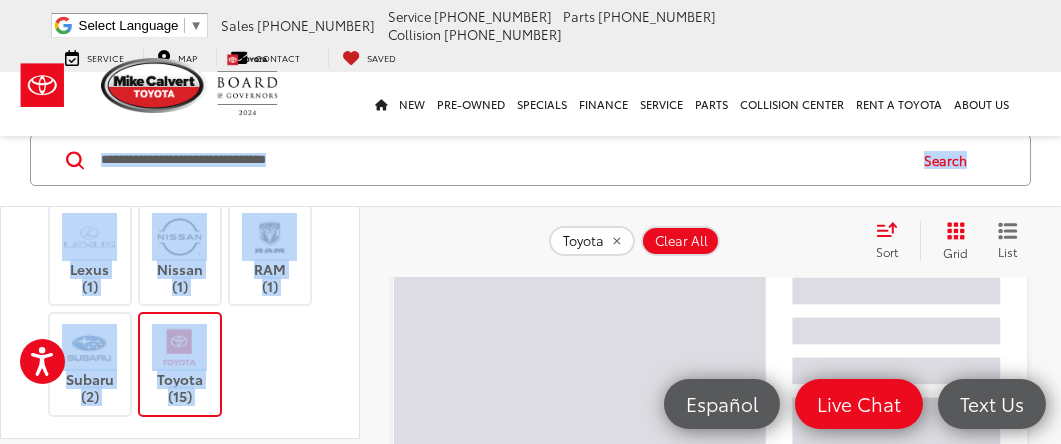 scroll, scrollTop: 0, scrollLeft: 0, axis: both 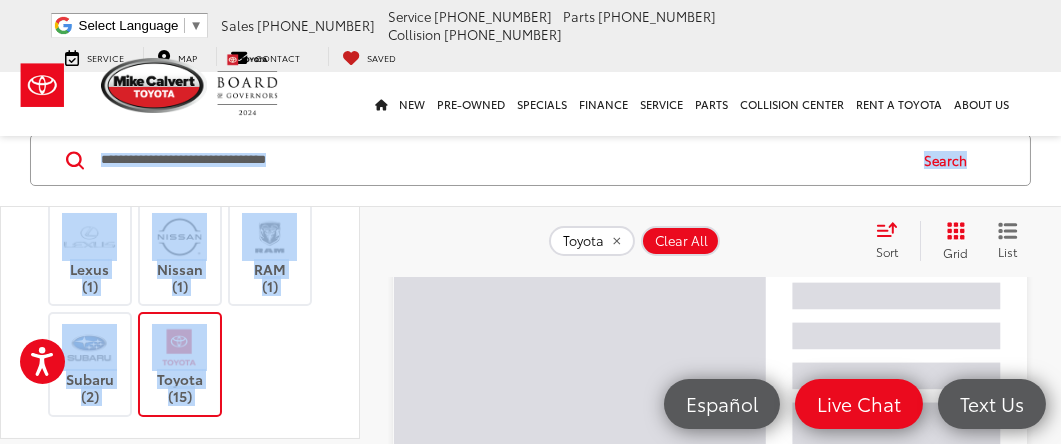 click on "Acura   (1)   Chevrolet   (2)   Ford   (2)   Honda   (1)   Hyundai   (3)   Kia   (2)   Lexus   (1)   Nissan   (1)   RAM   (1)   Subaru   (2)   Toyota   (15)" at bounding box center [180, 199] 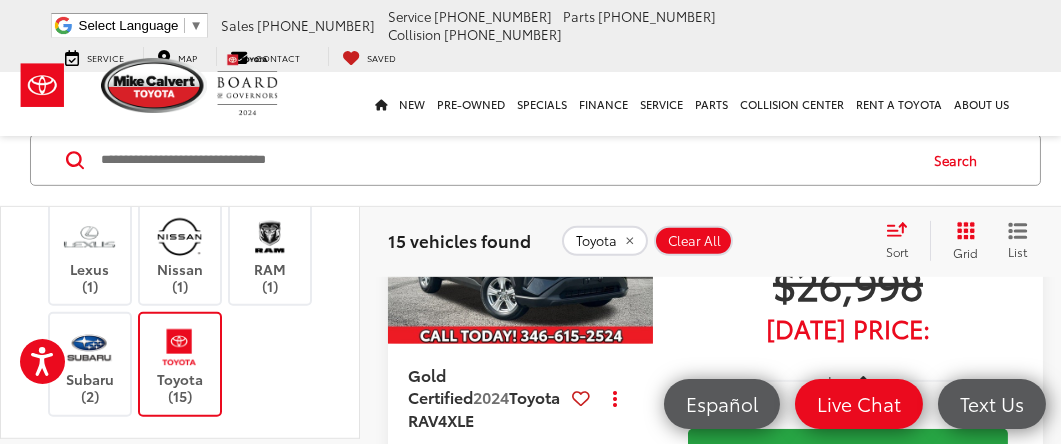 scroll, scrollTop: 2564, scrollLeft: 0, axis: vertical 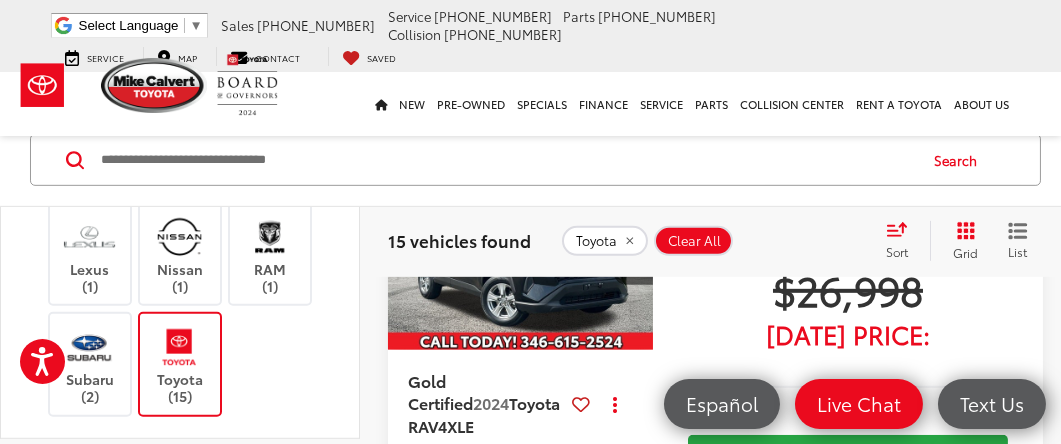 click on "$26,998" at bounding box center (848, 289) 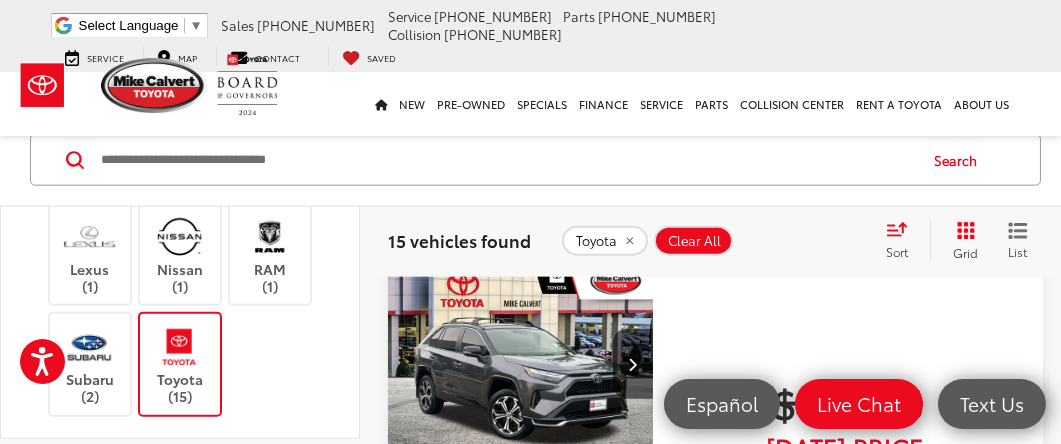 scroll, scrollTop: 5567, scrollLeft: 0, axis: vertical 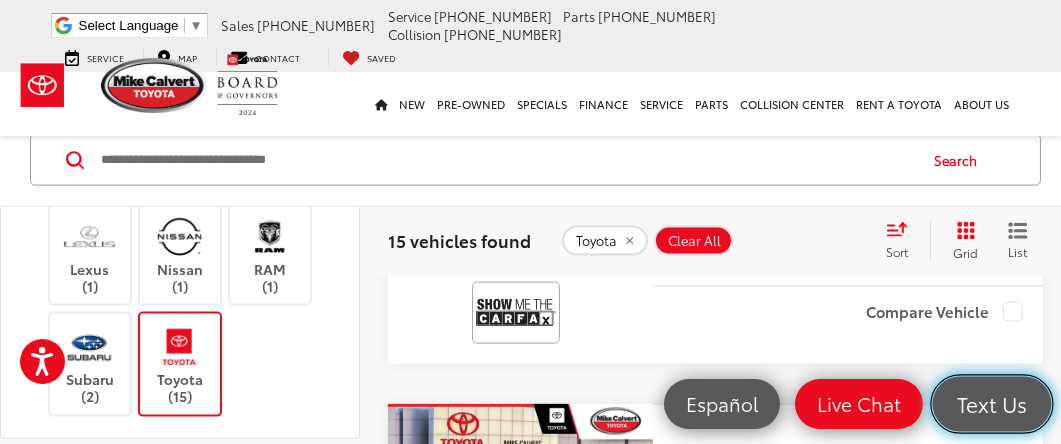 click on "Text Us" at bounding box center [992, 404] 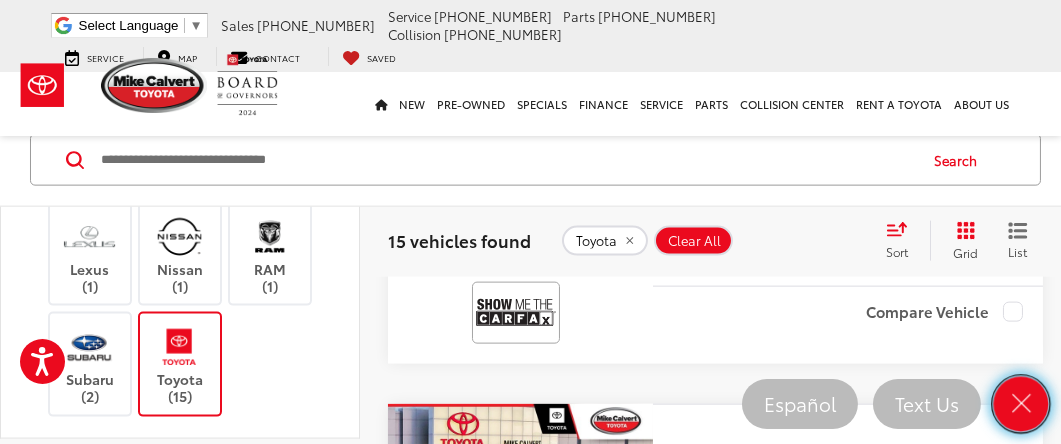 click at bounding box center (1021, 404) 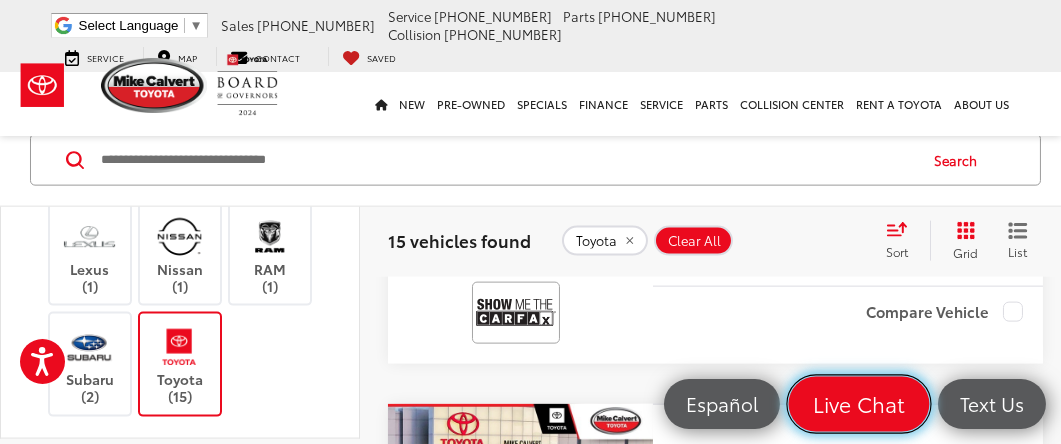 click on "Live Chat" at bounding box center (859, 404) 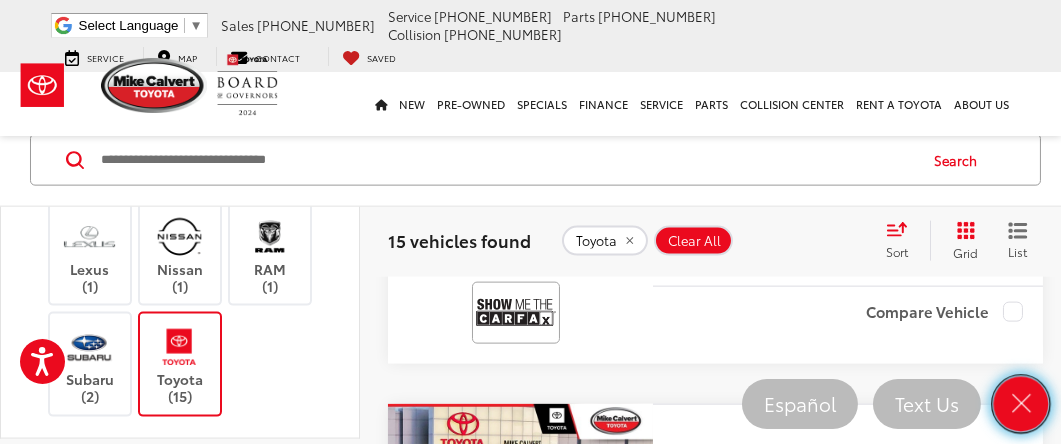 click at bounding box center (1021, 404) 